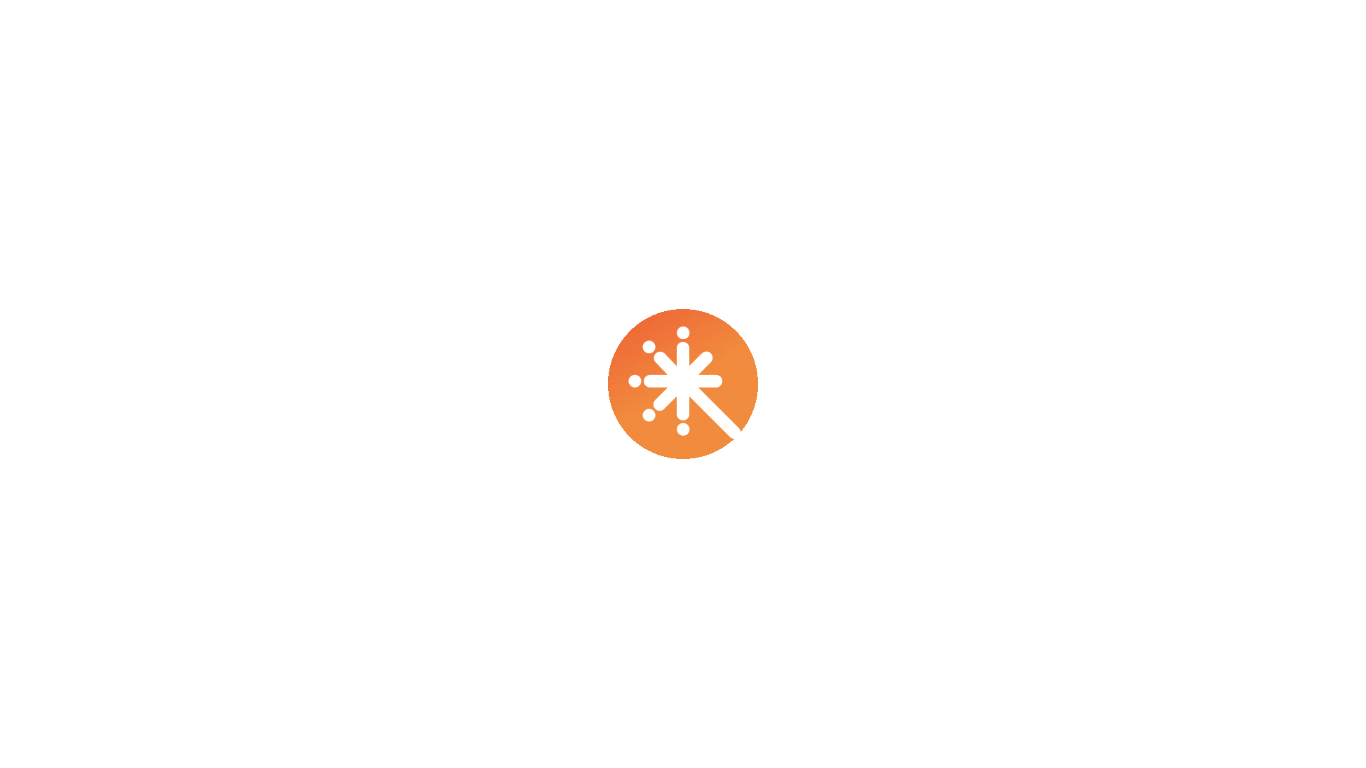 scroll, scrollTop: 0, scrollLeft: 0, axis: both 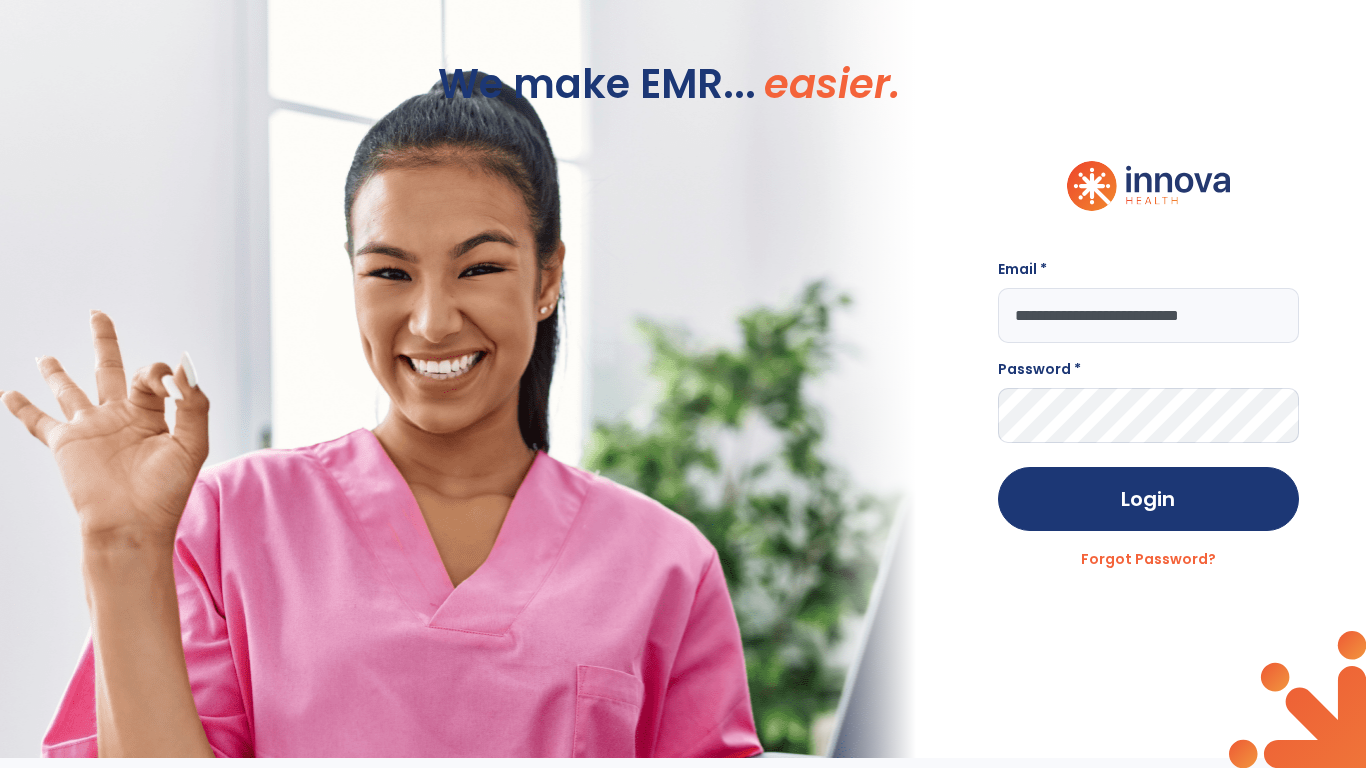 type on "**********" 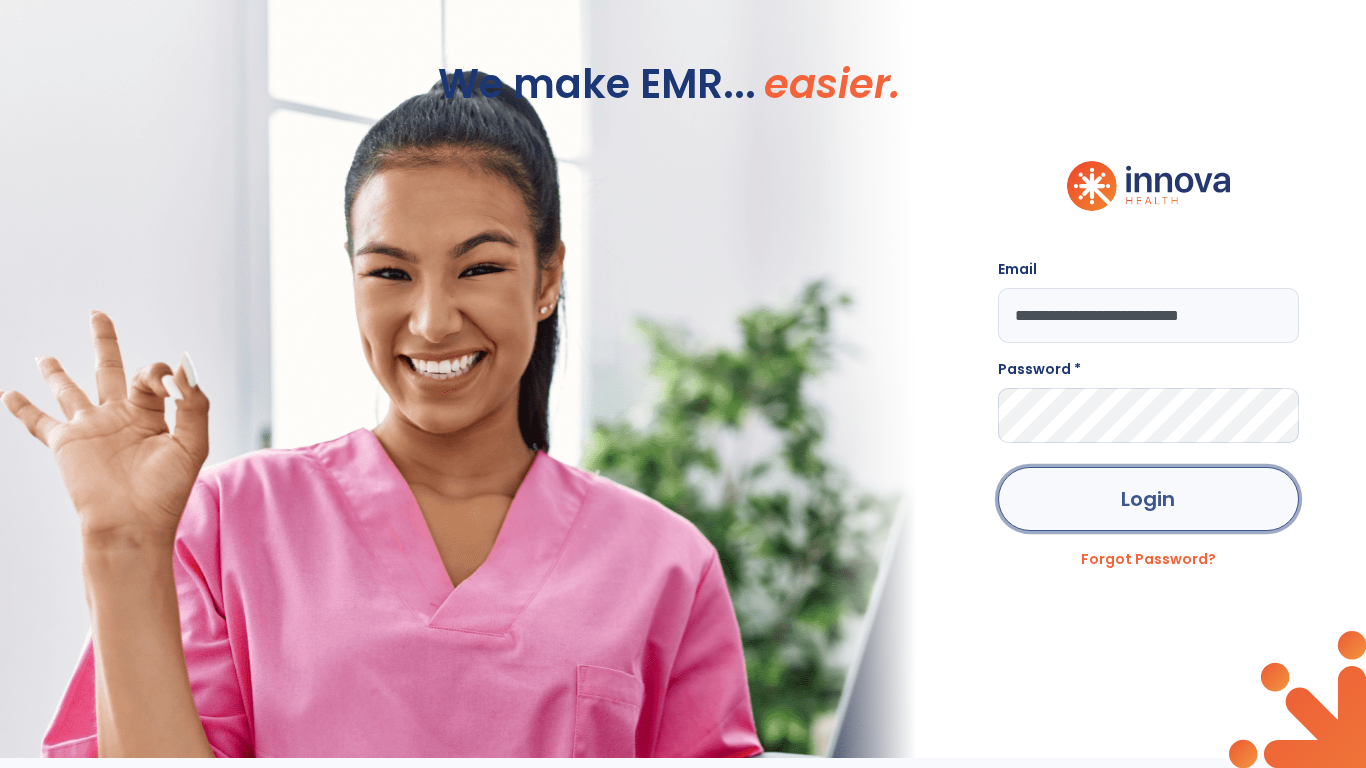 click on "Login" 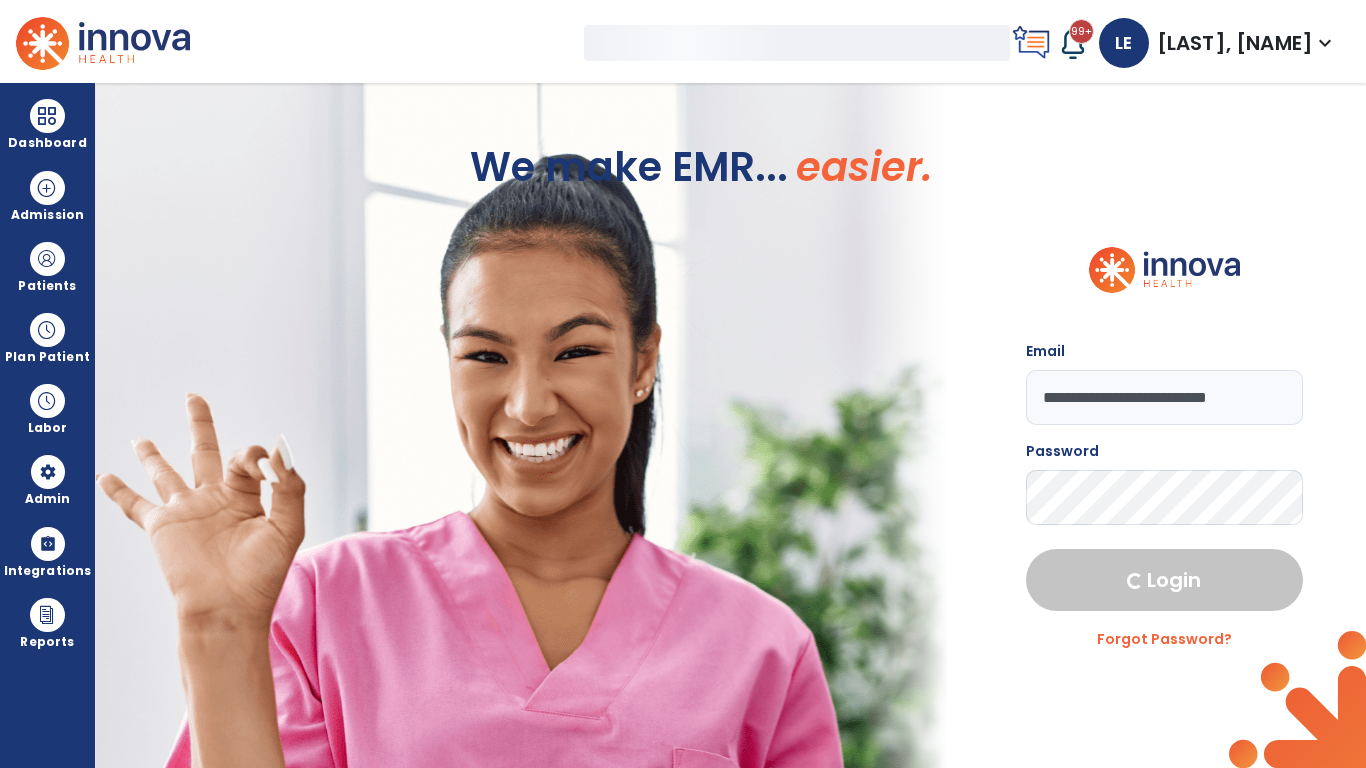 select on "***" 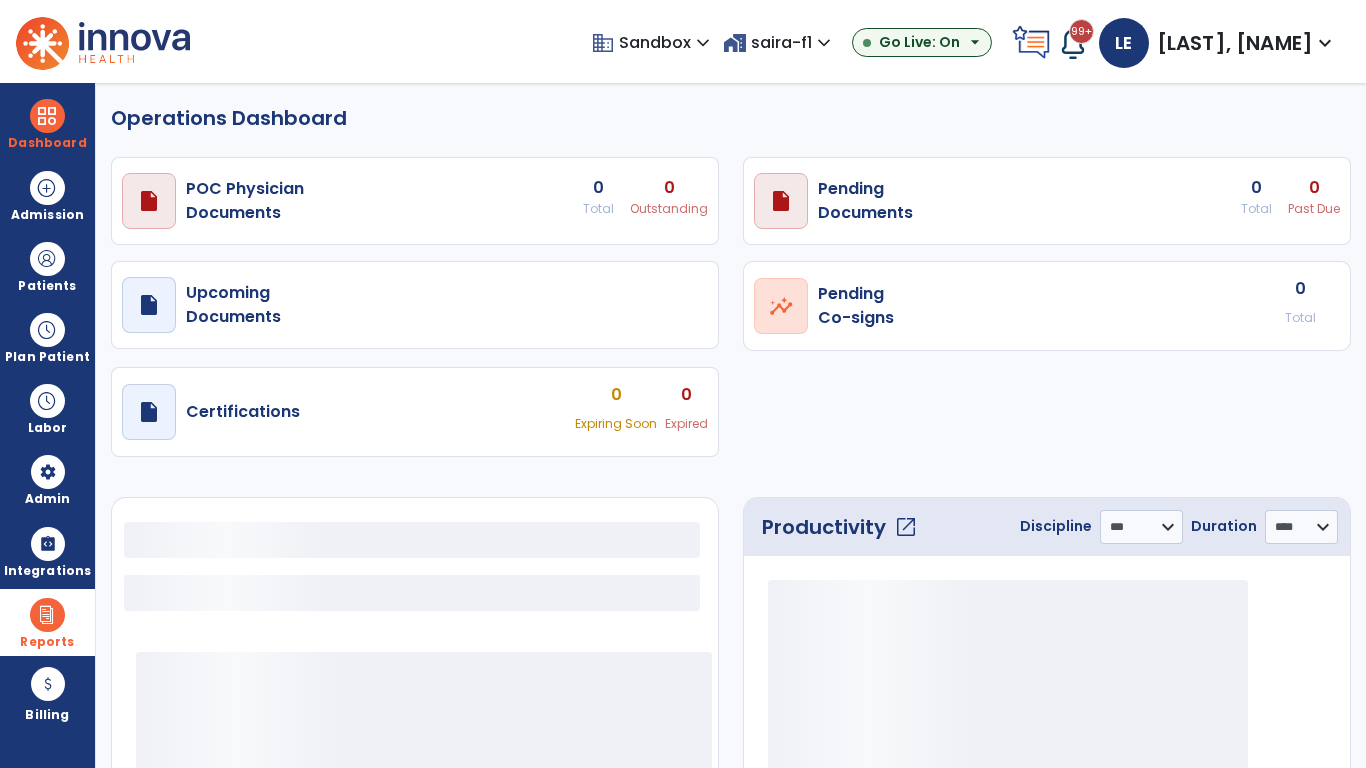 click at bounding box center (47, 615) 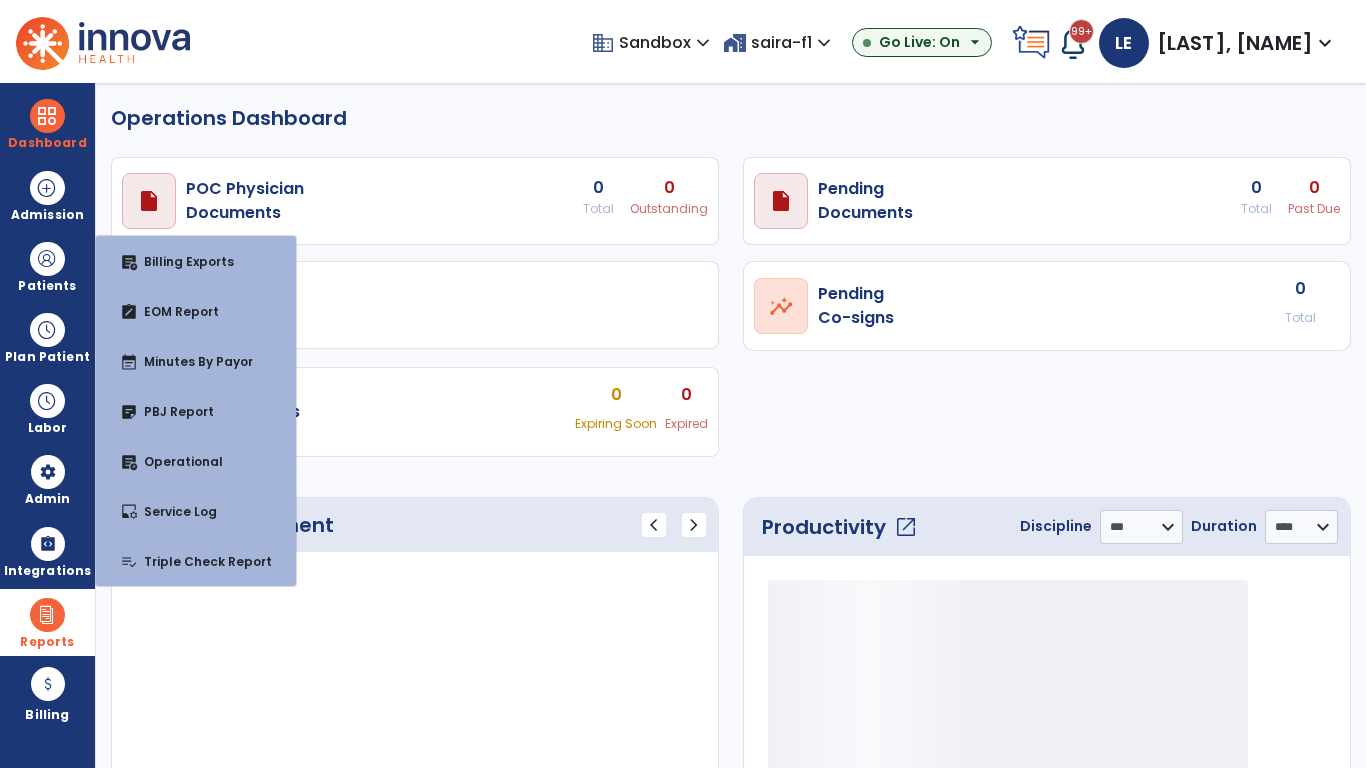 select on "***" 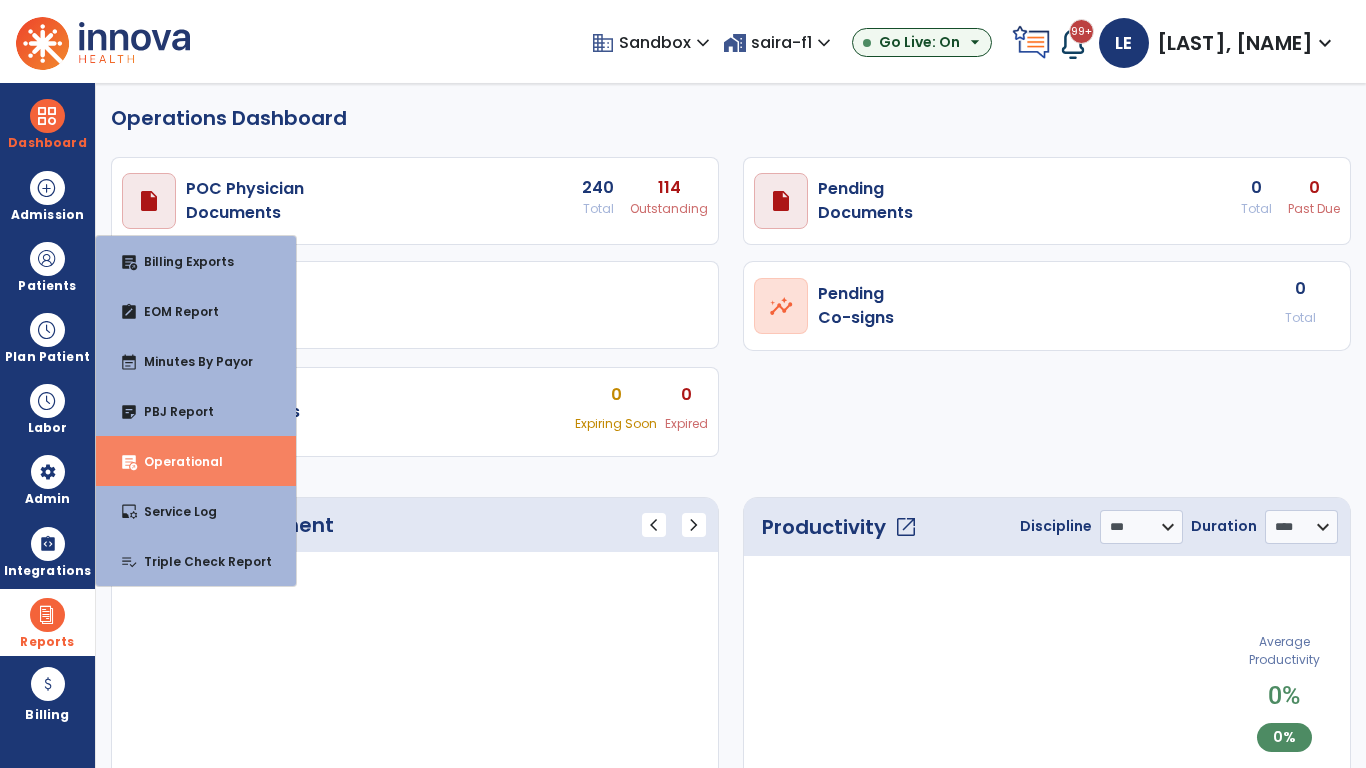 click on "Operational" at bounding box center (175, 461) 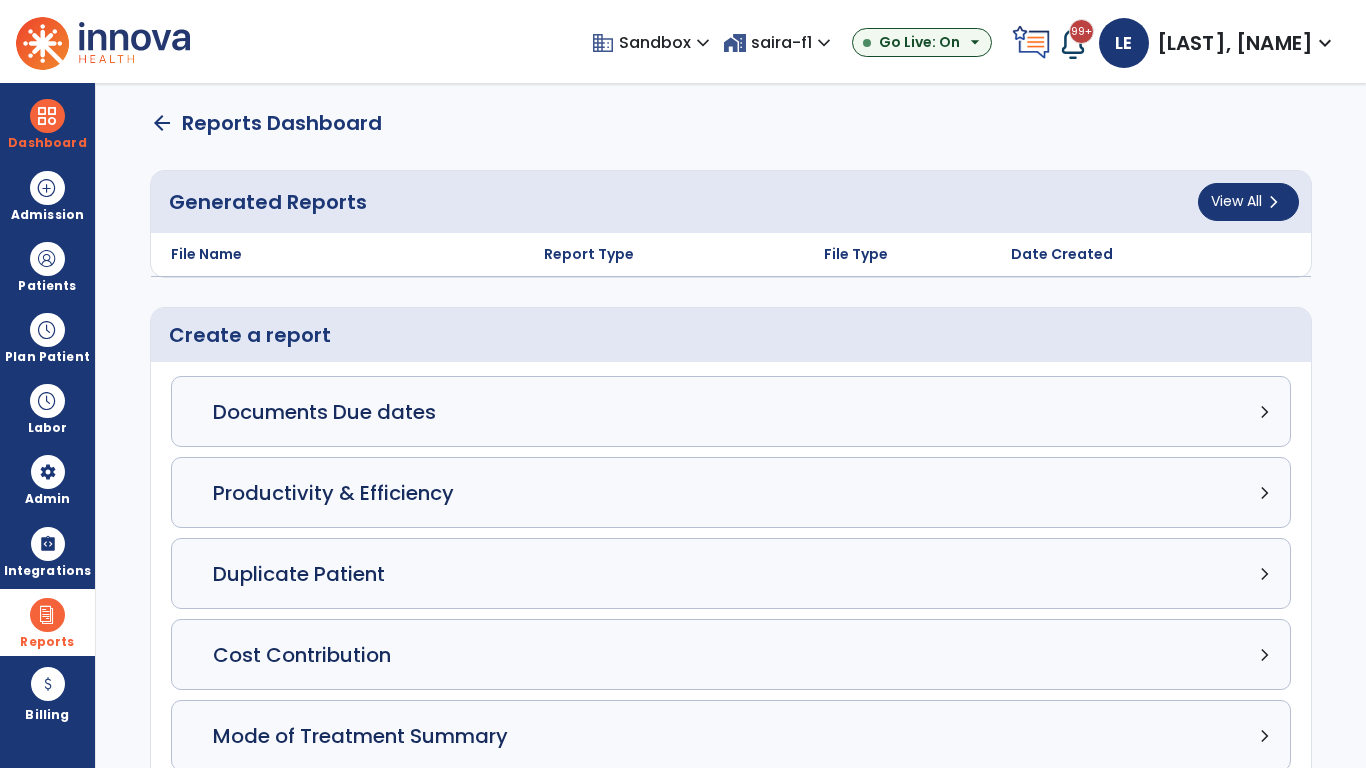 click on "Census Detail chevron_right" 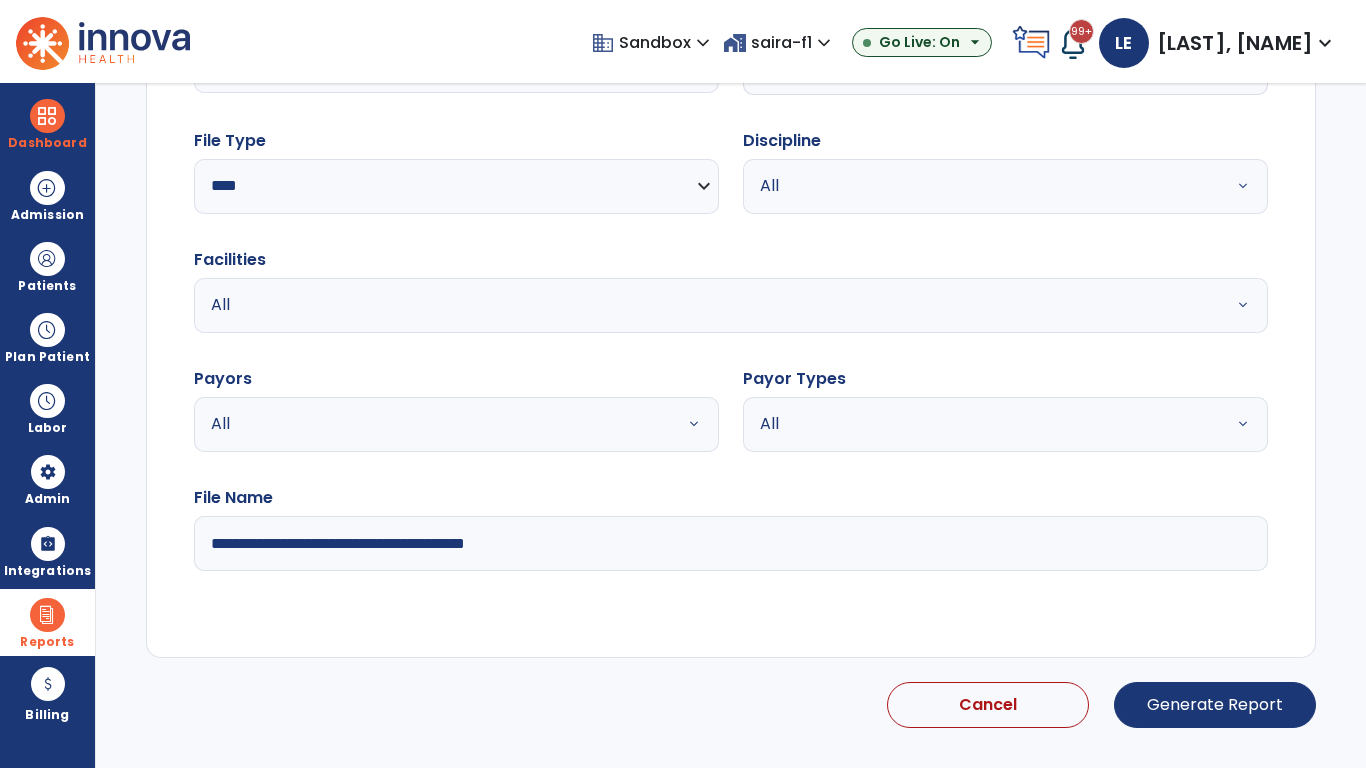select on "*****" 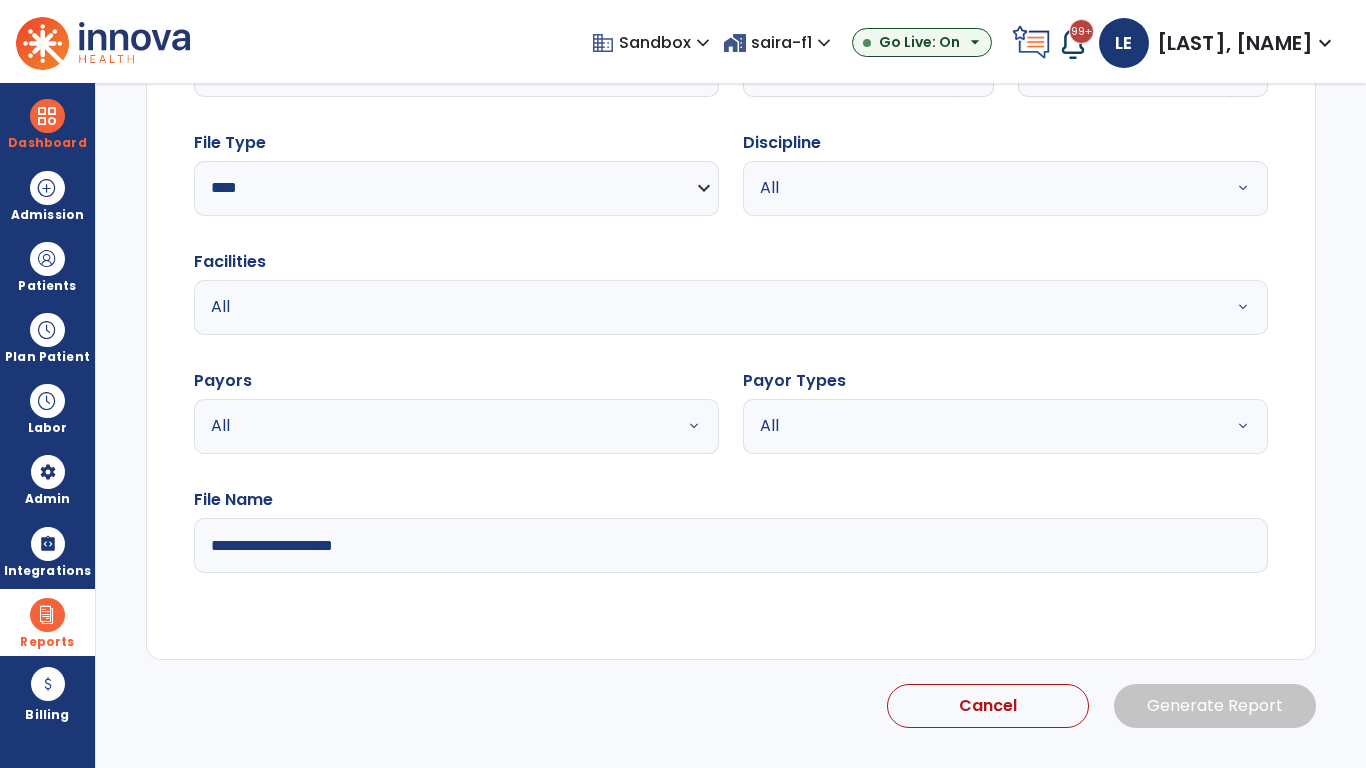 click 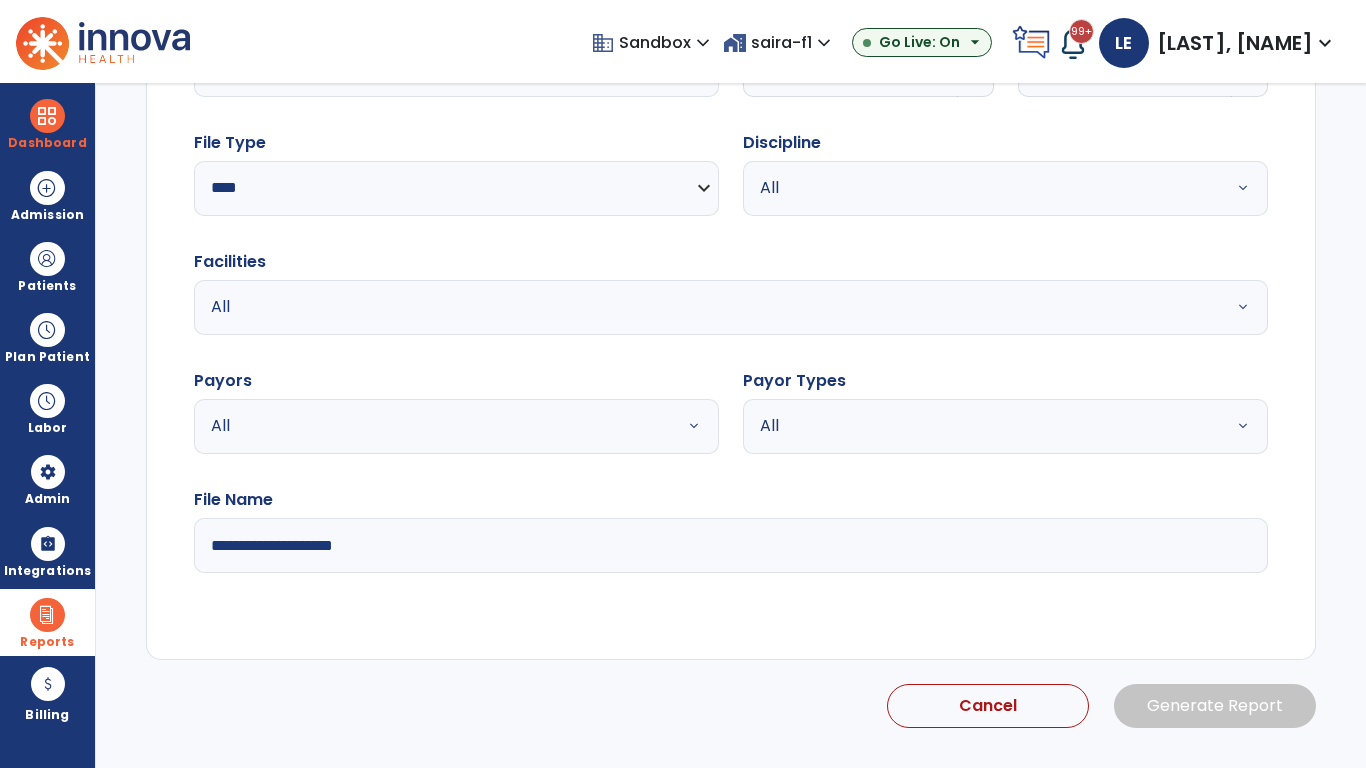 select on "*" 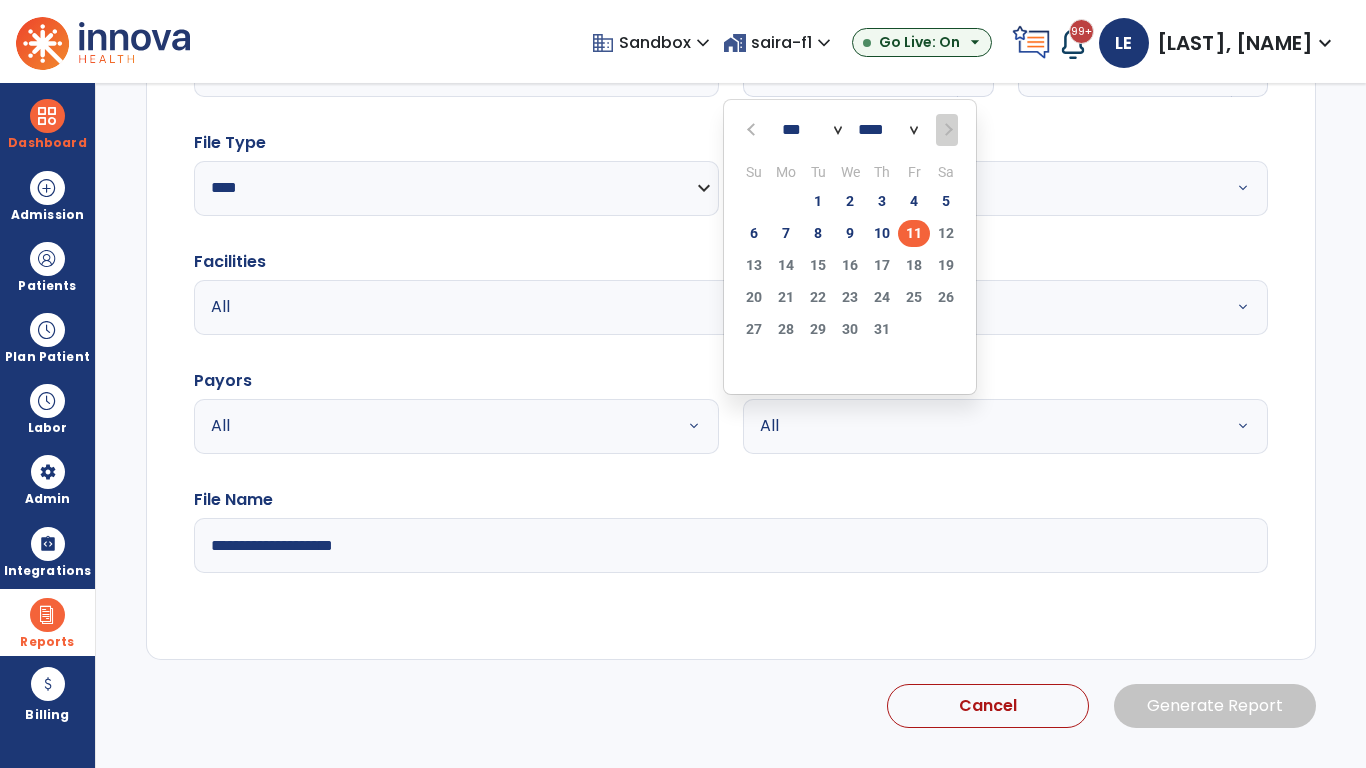 scroll, scrollTop: 192, scrollLeft: 0, axis: vertical 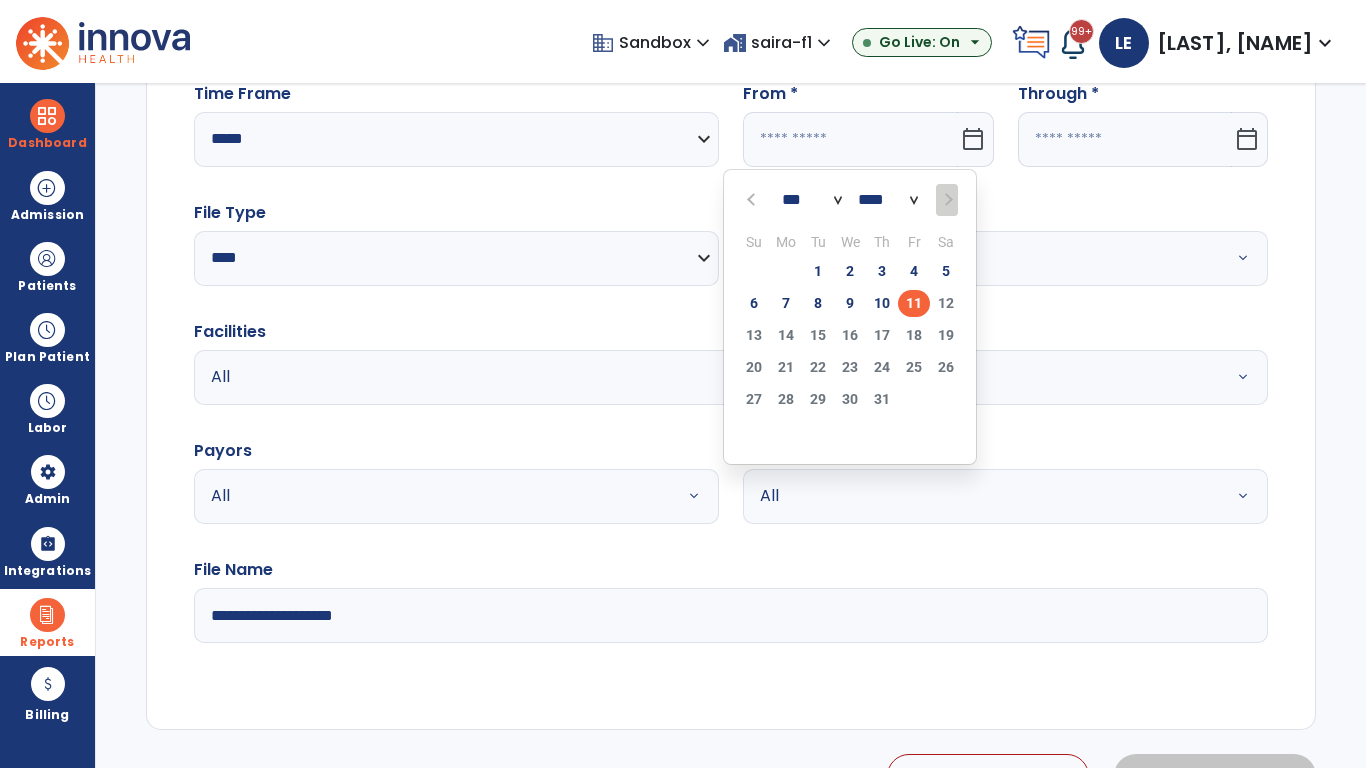 select on "****" 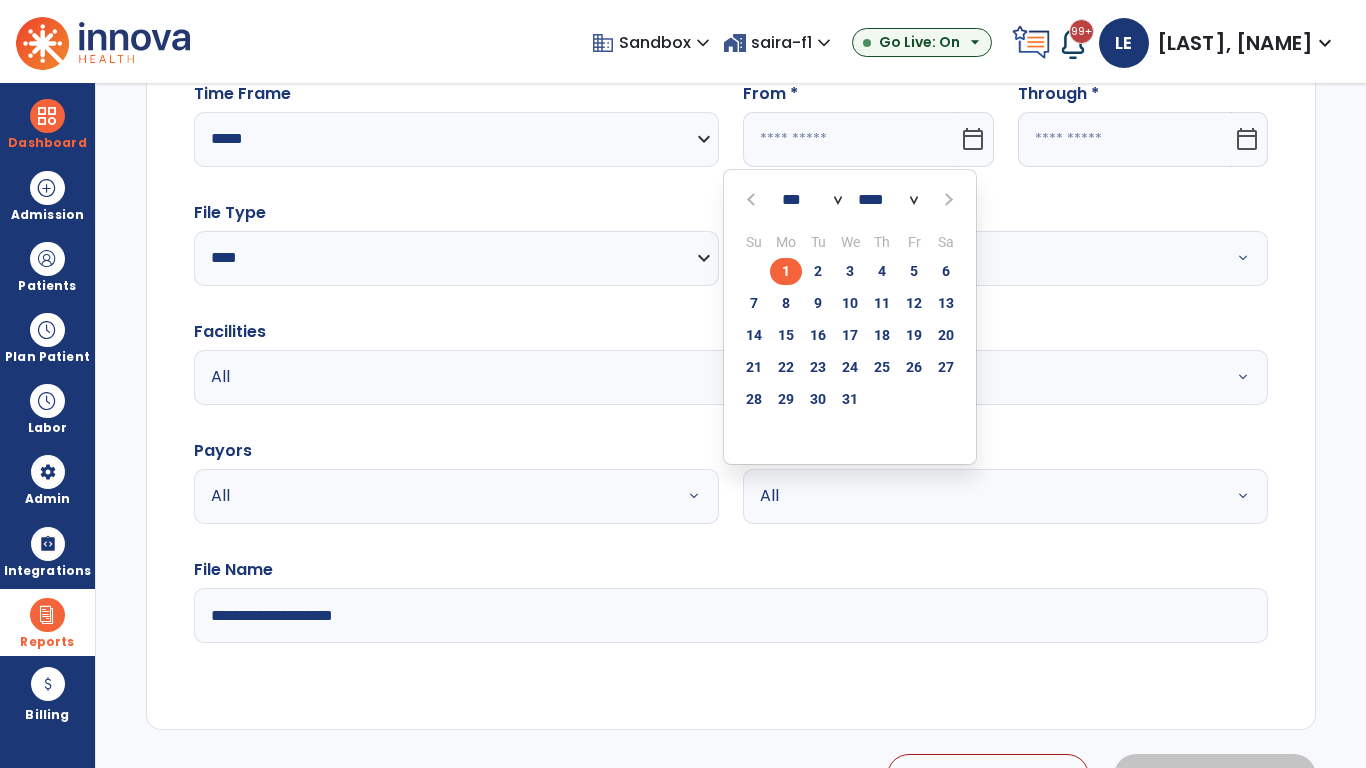 select on "**" 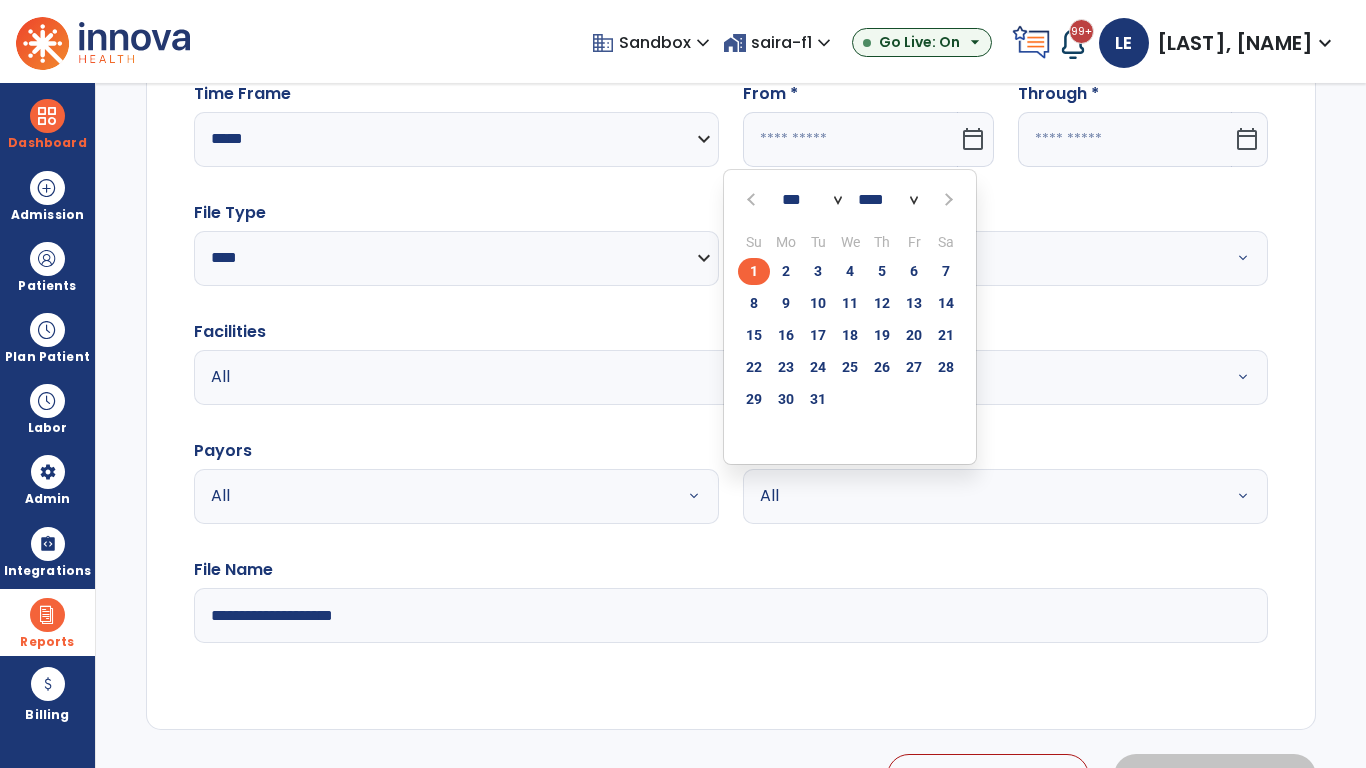 click on "1" 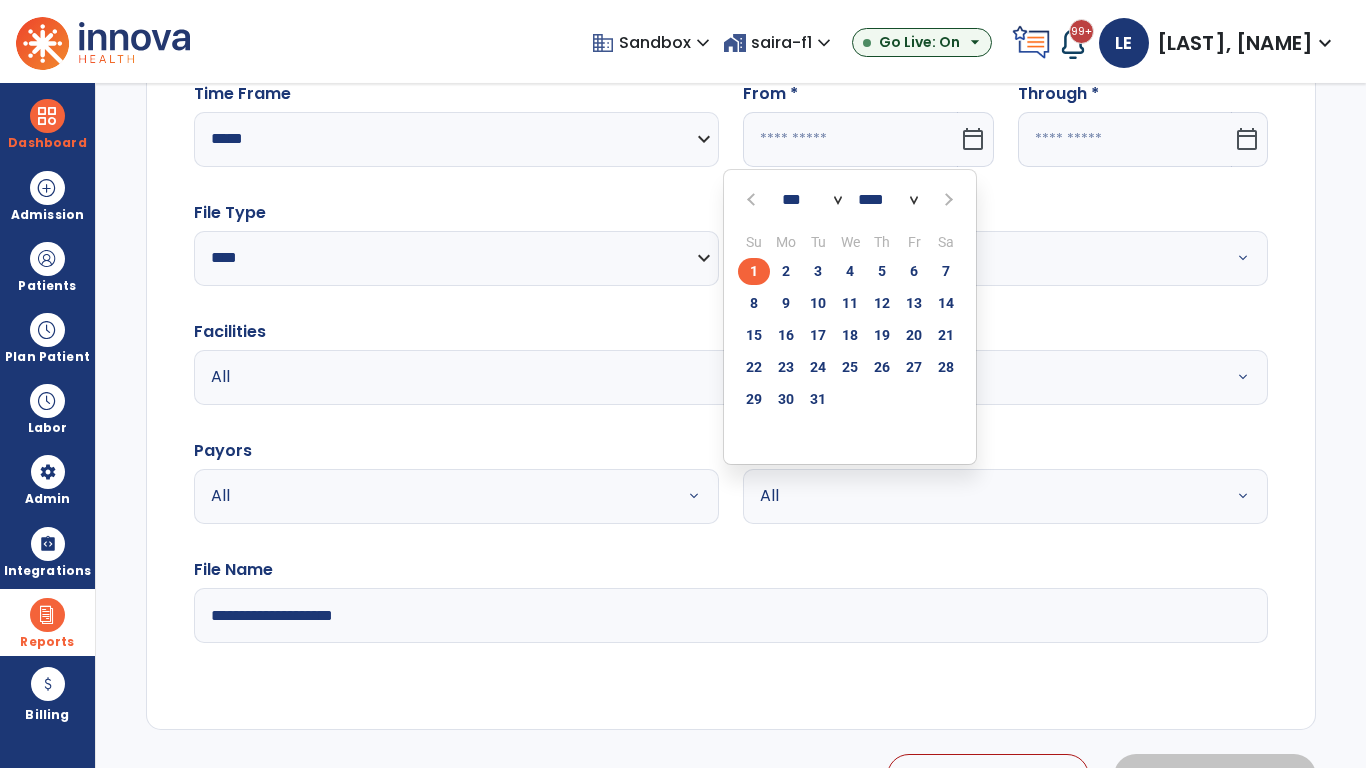 type on "**********" 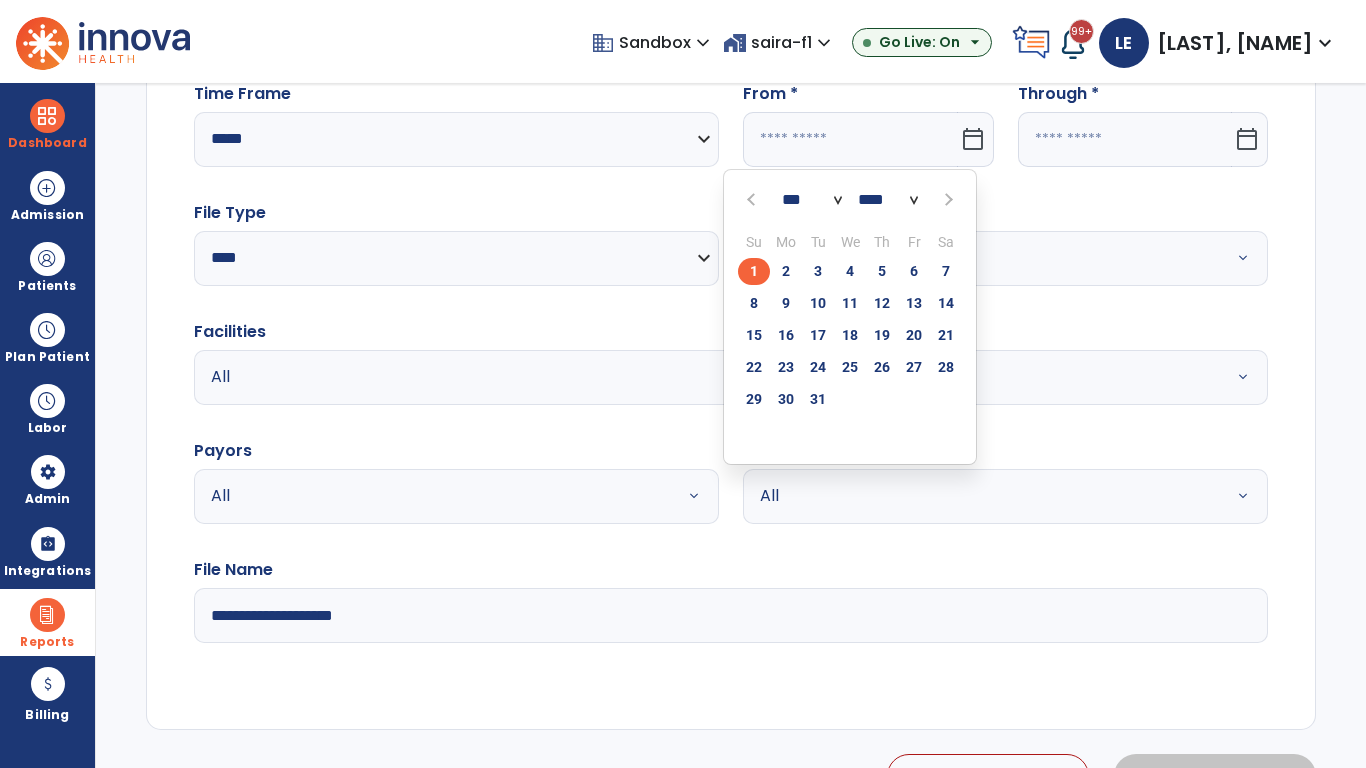 type on "*********" 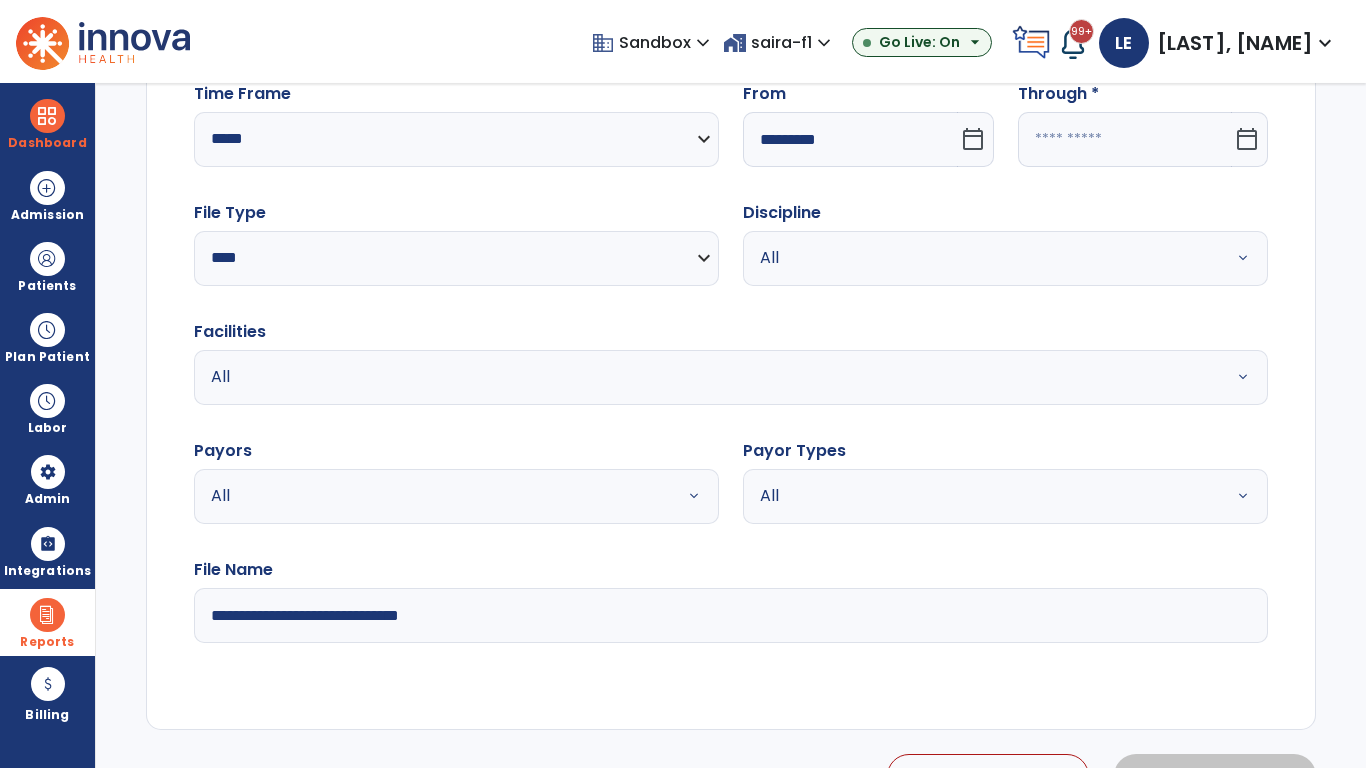 click 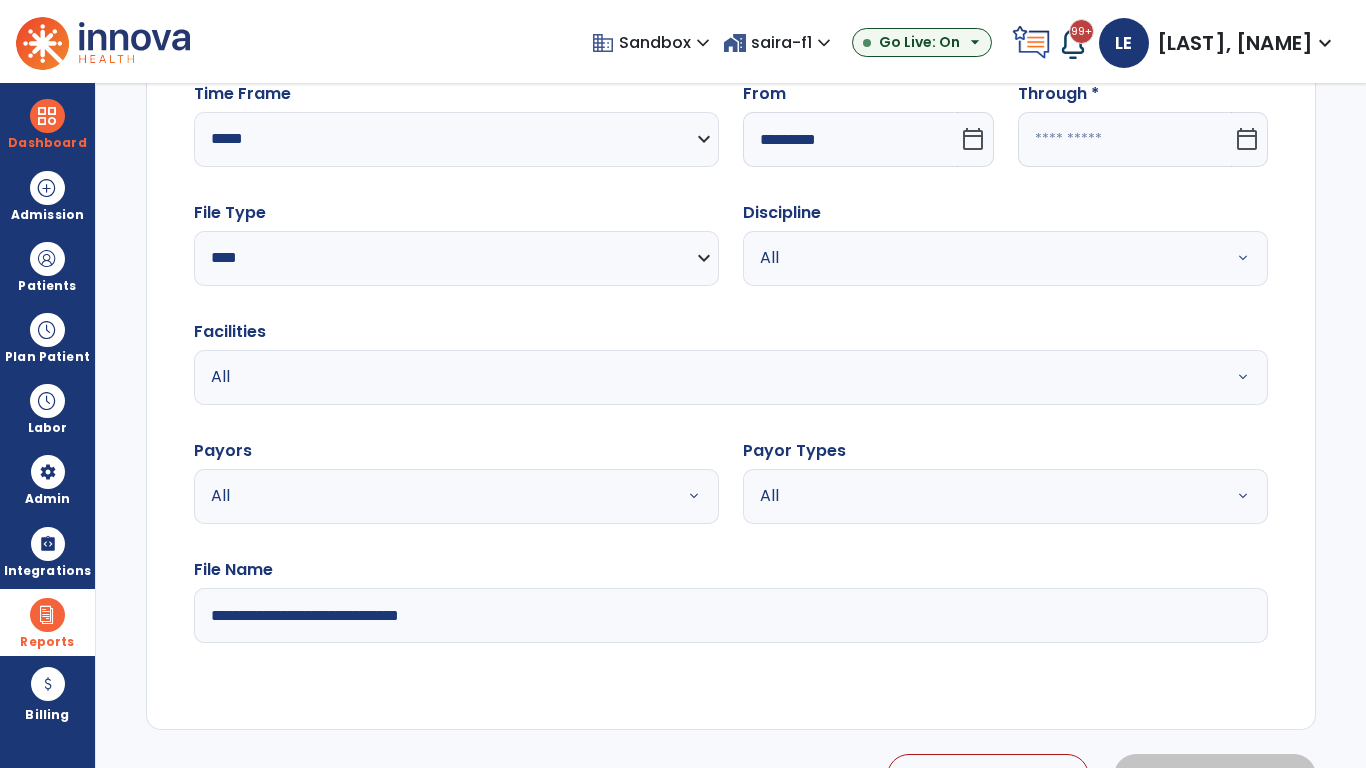 select on "*" 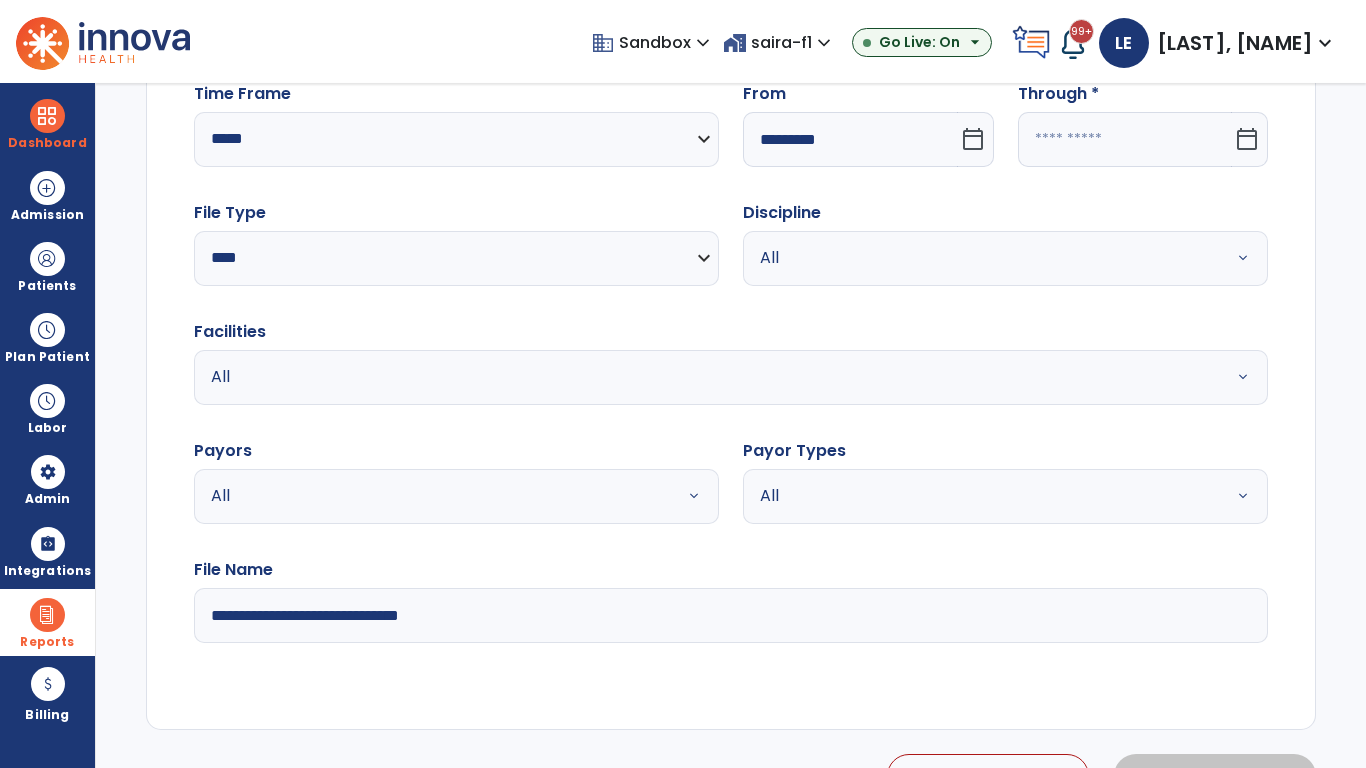 select on "****" 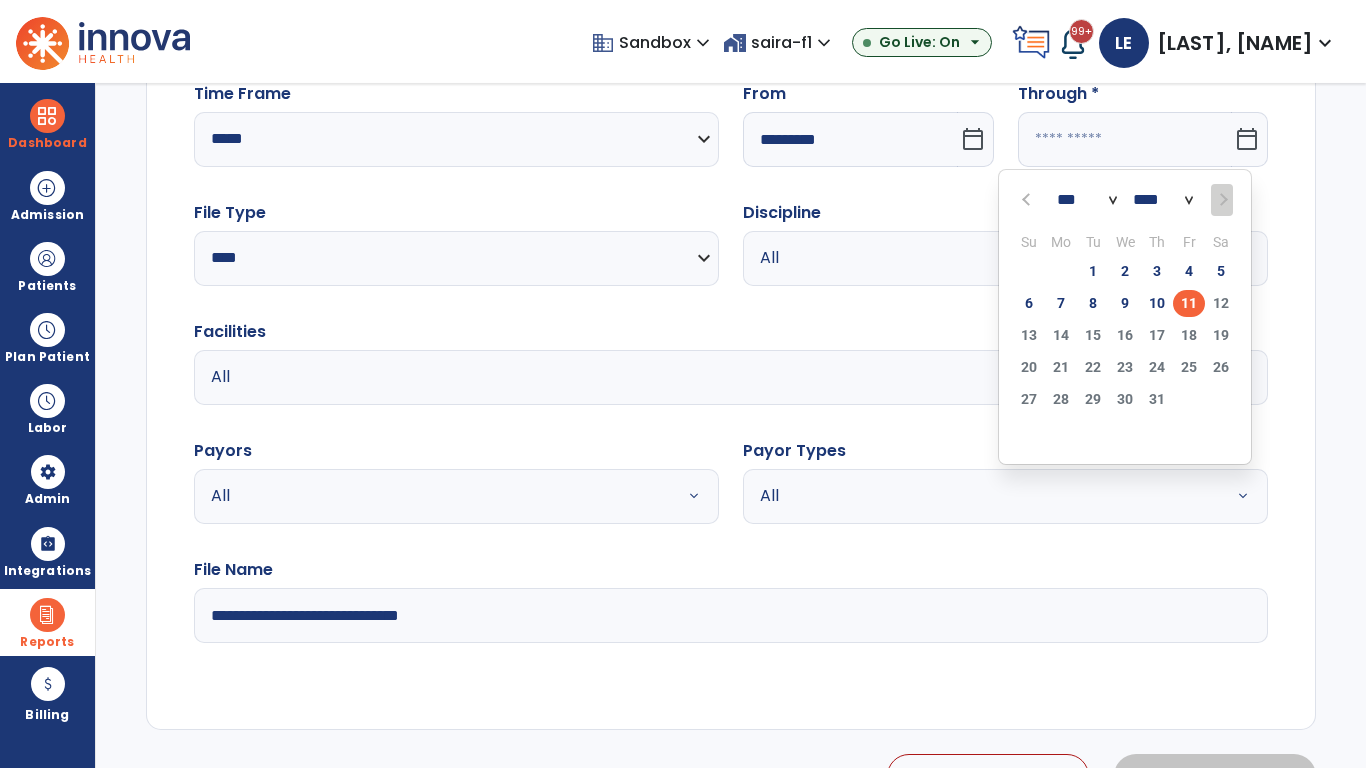 select on "*" 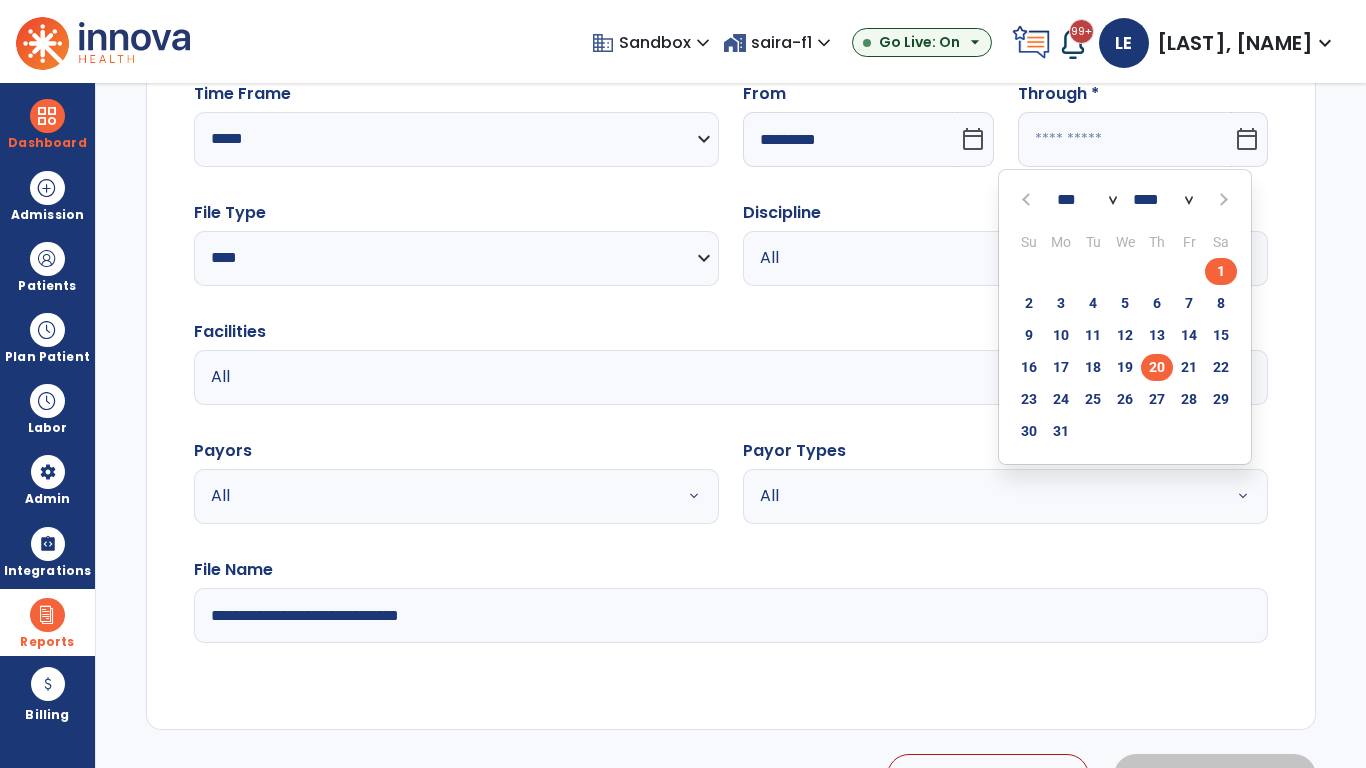 click on "20" 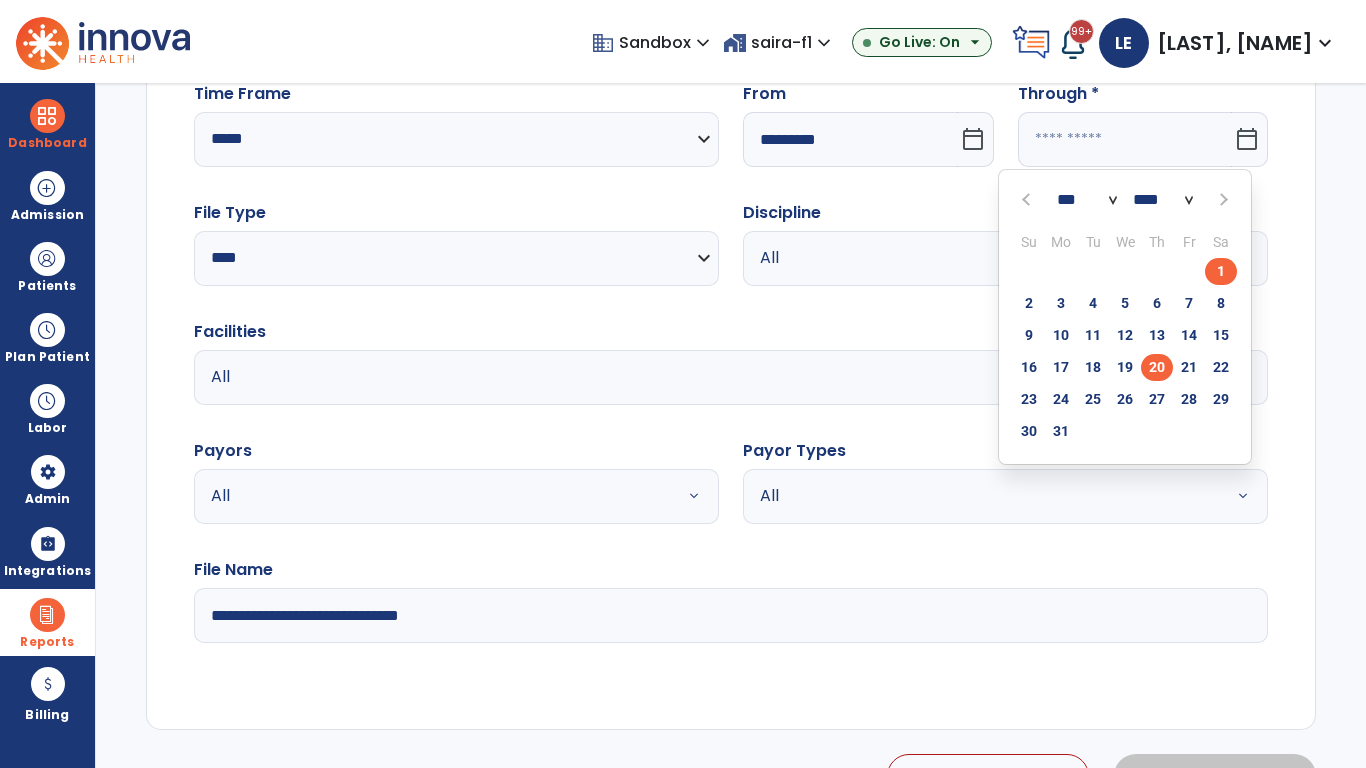 type on "**********" 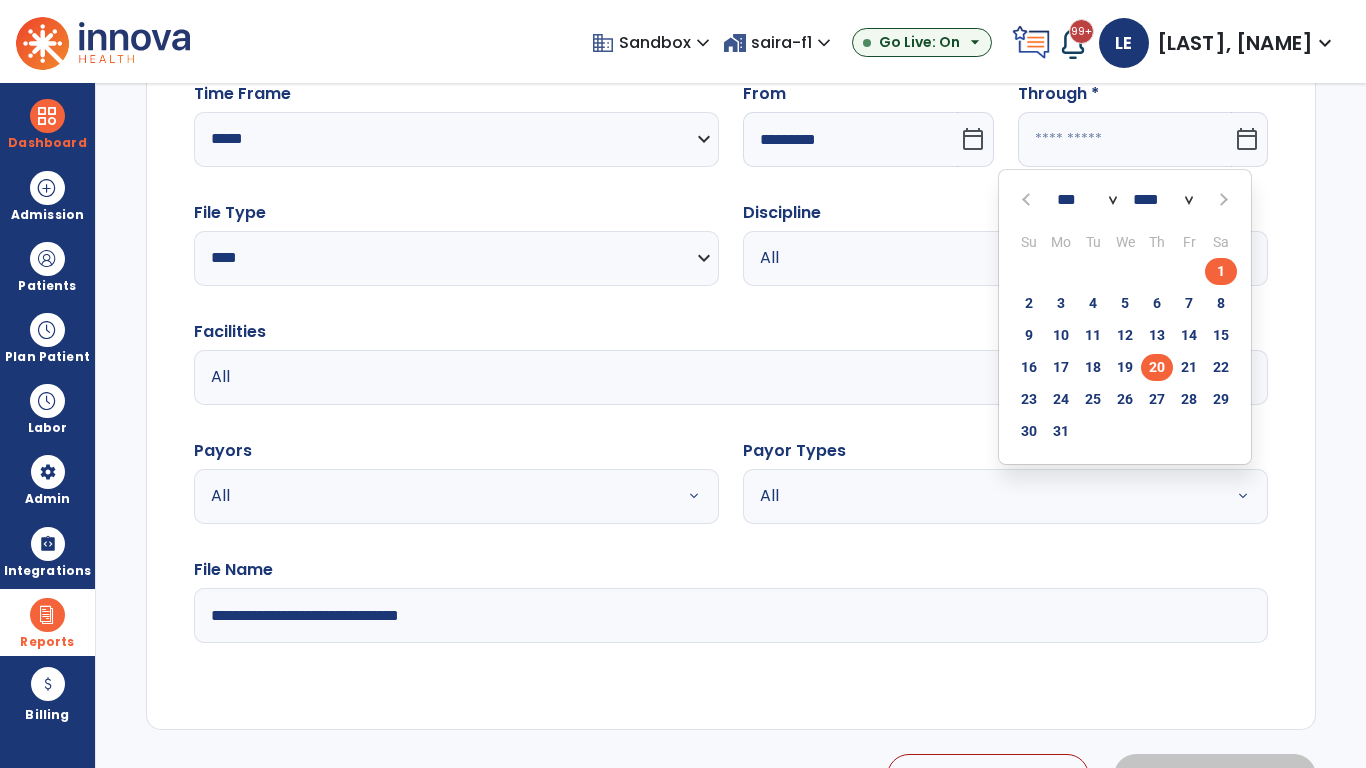type on "*********" 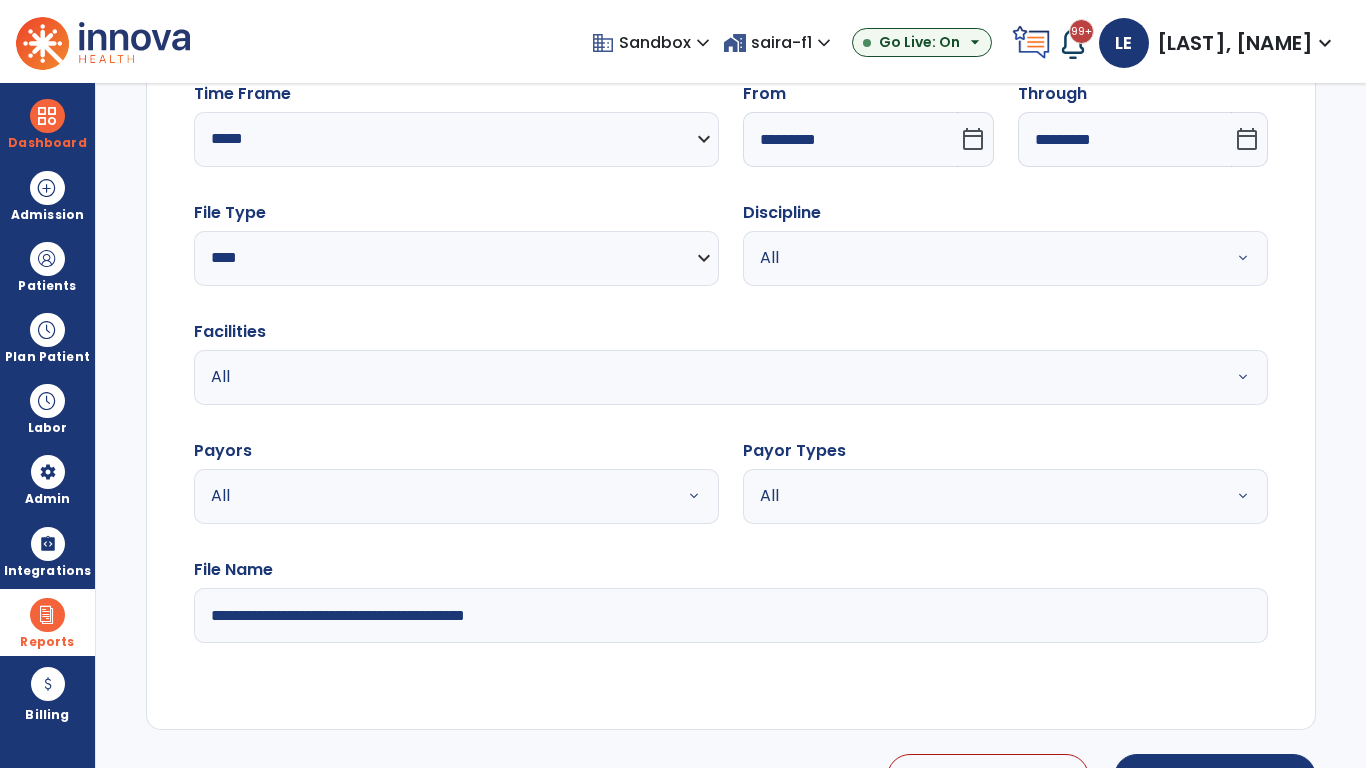 click on "All" at bounding box center (981, 258) 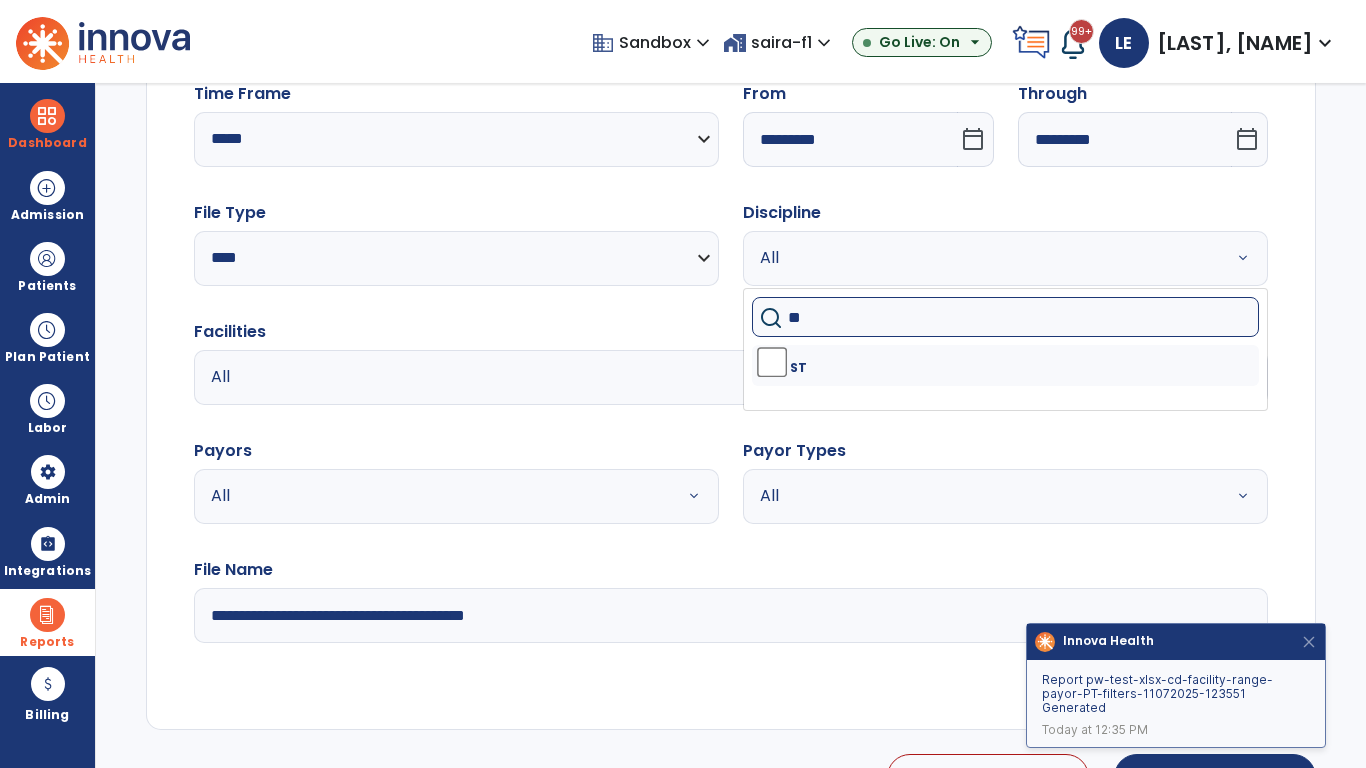 type on "**" 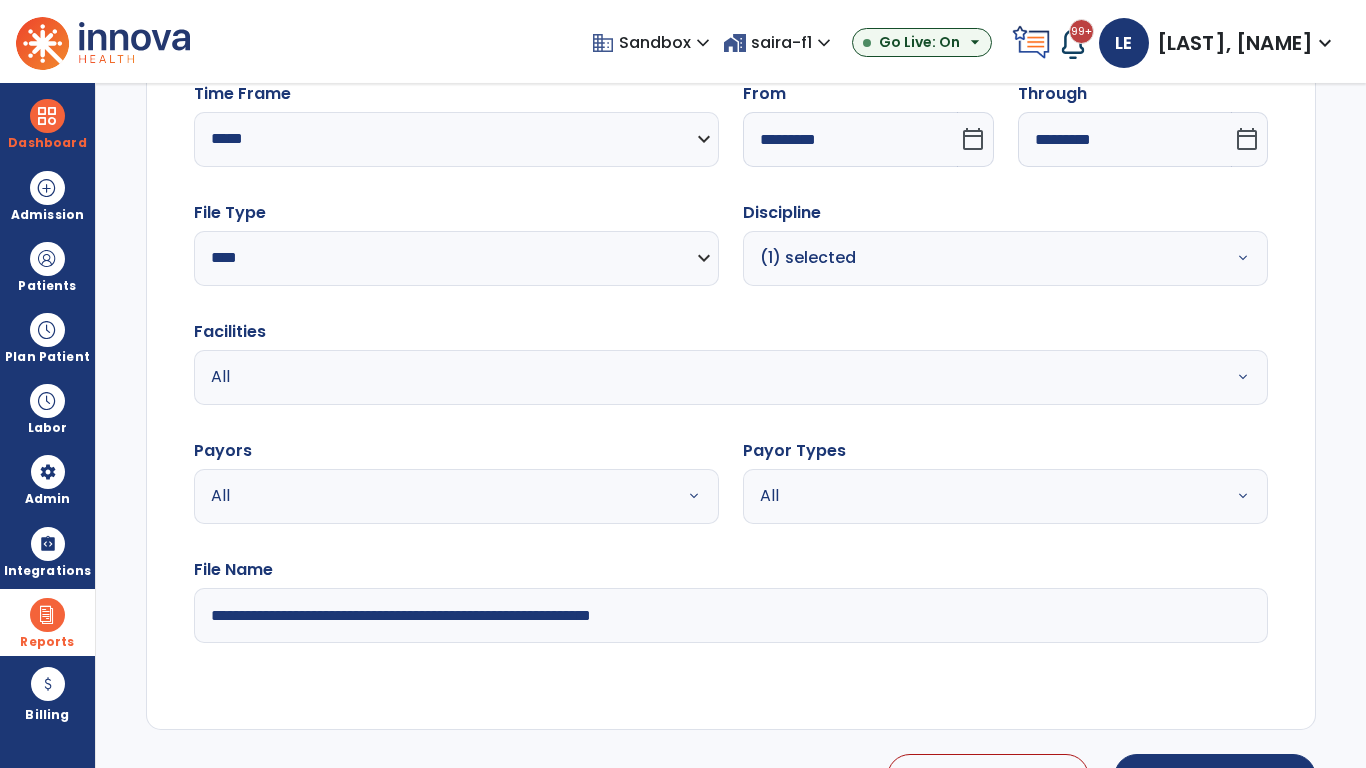 type on "**********" 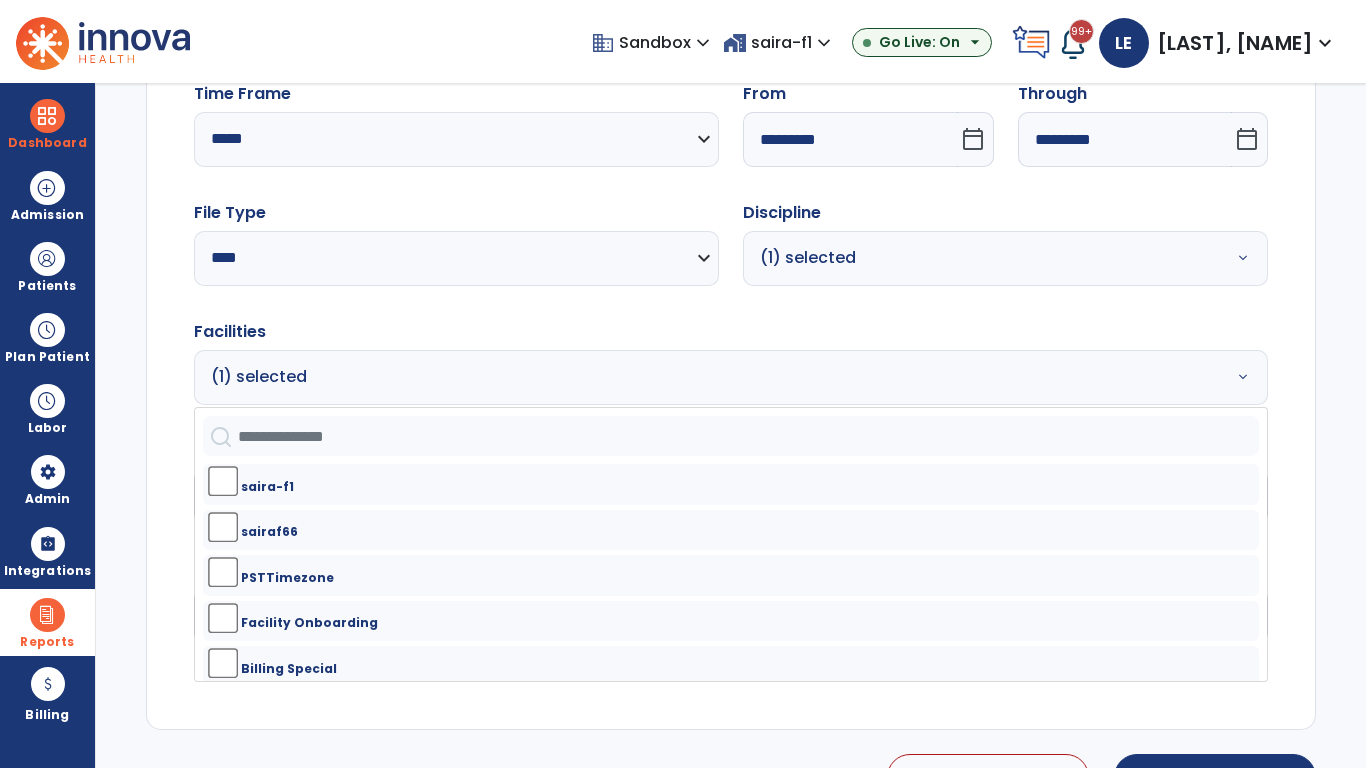 click on "All" at bounding box center [432, 496] 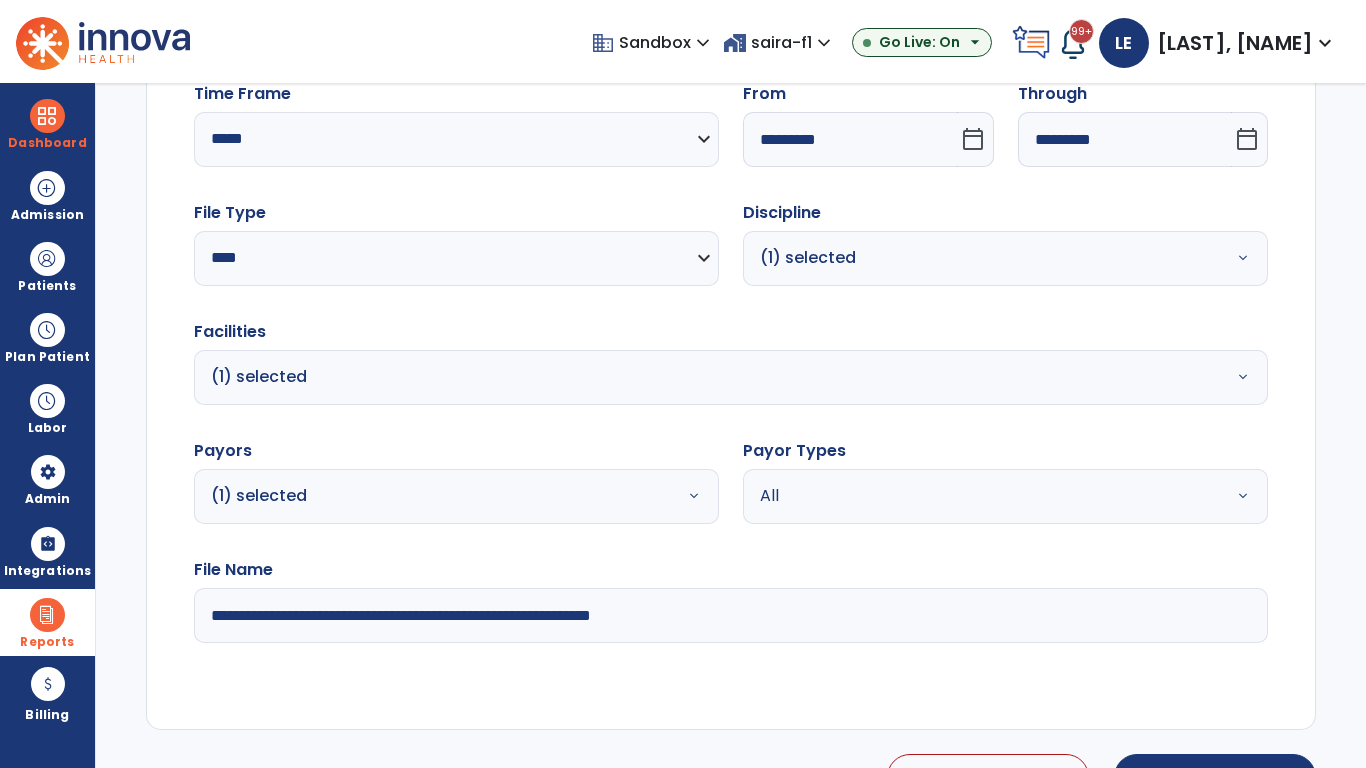 click on "All" at bounding box center (981, 496) 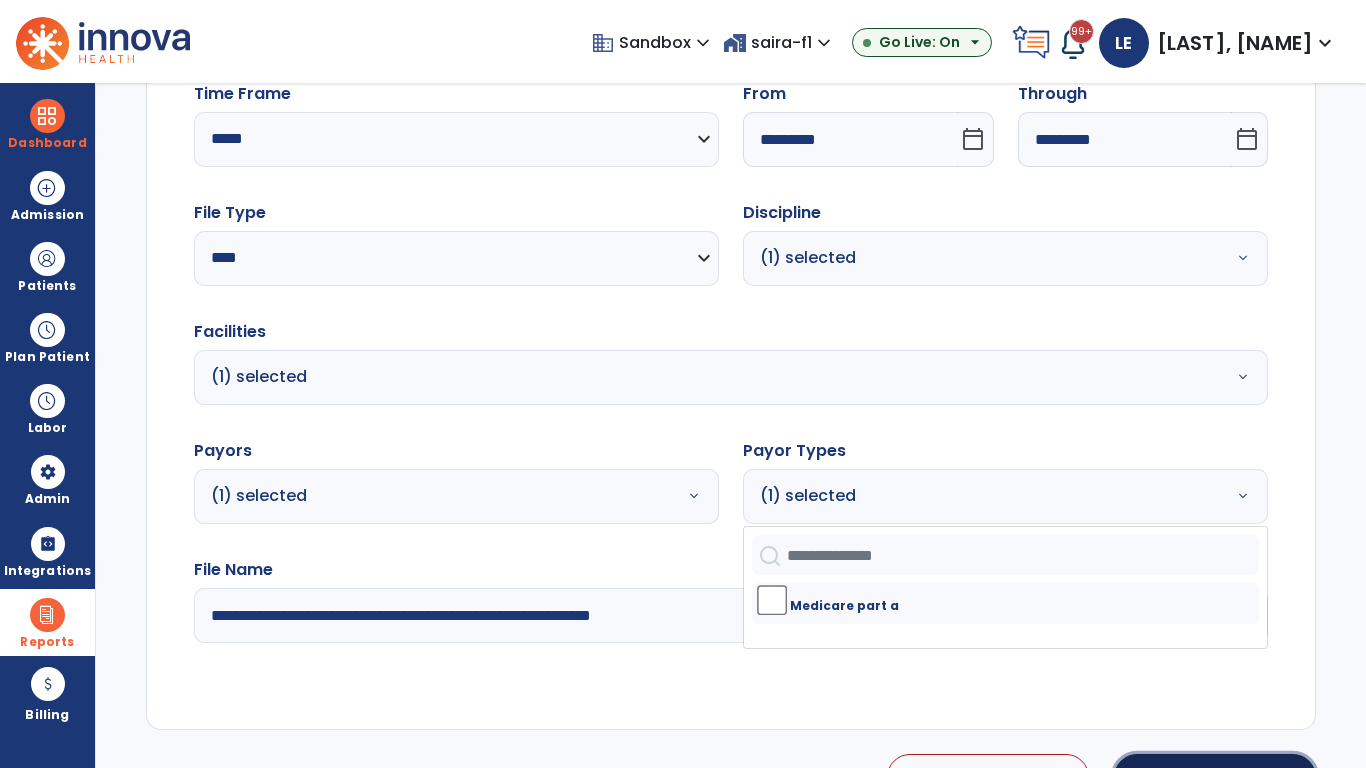 click on "Generate Report" 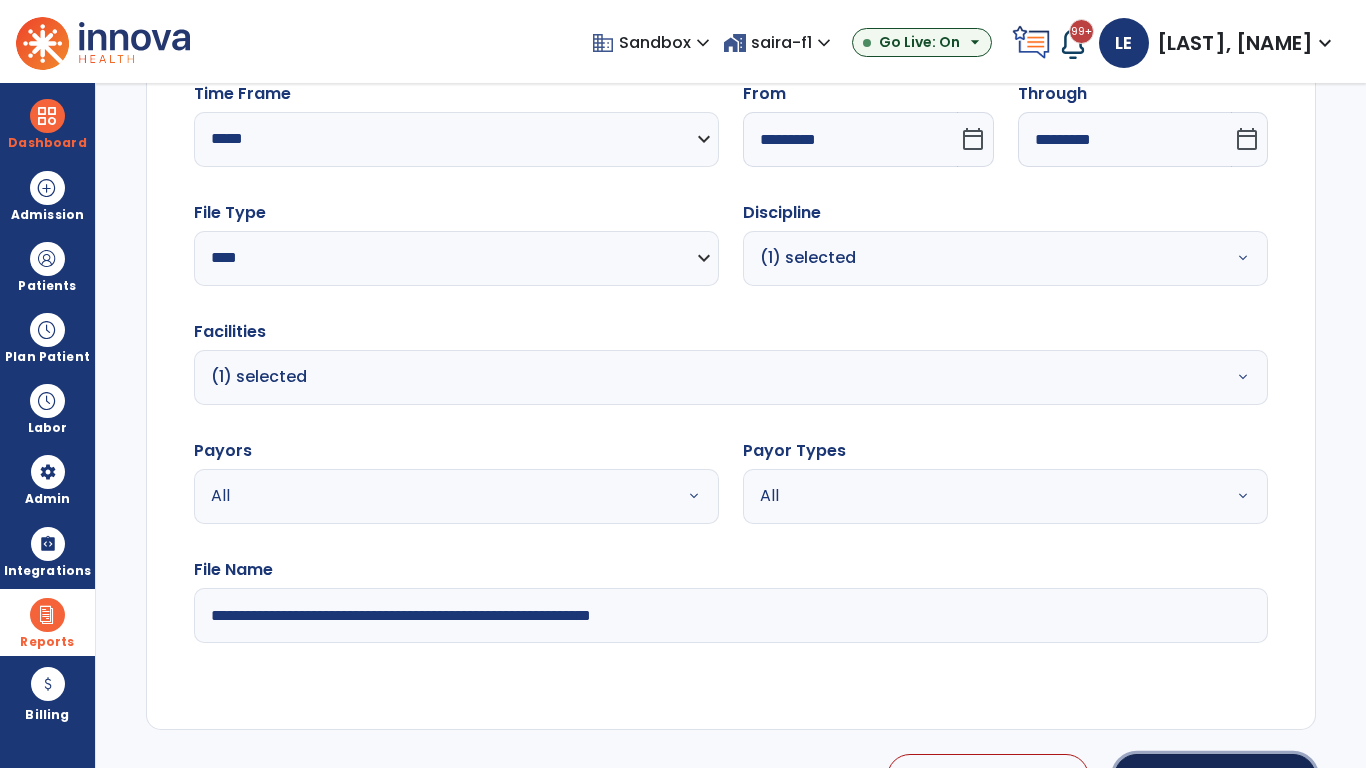 scroll, scrollTop: 224, scrollLeft: 0, axis: vertical 